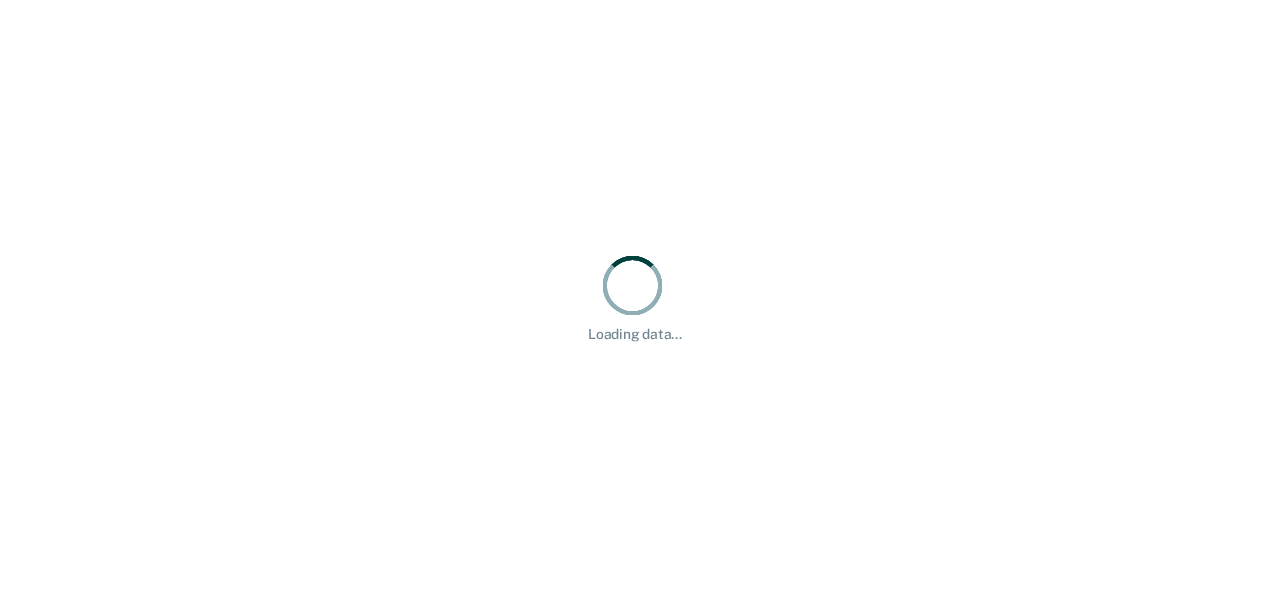 scroll, scrollTop: 0, scrollLeft: 0, axis: both 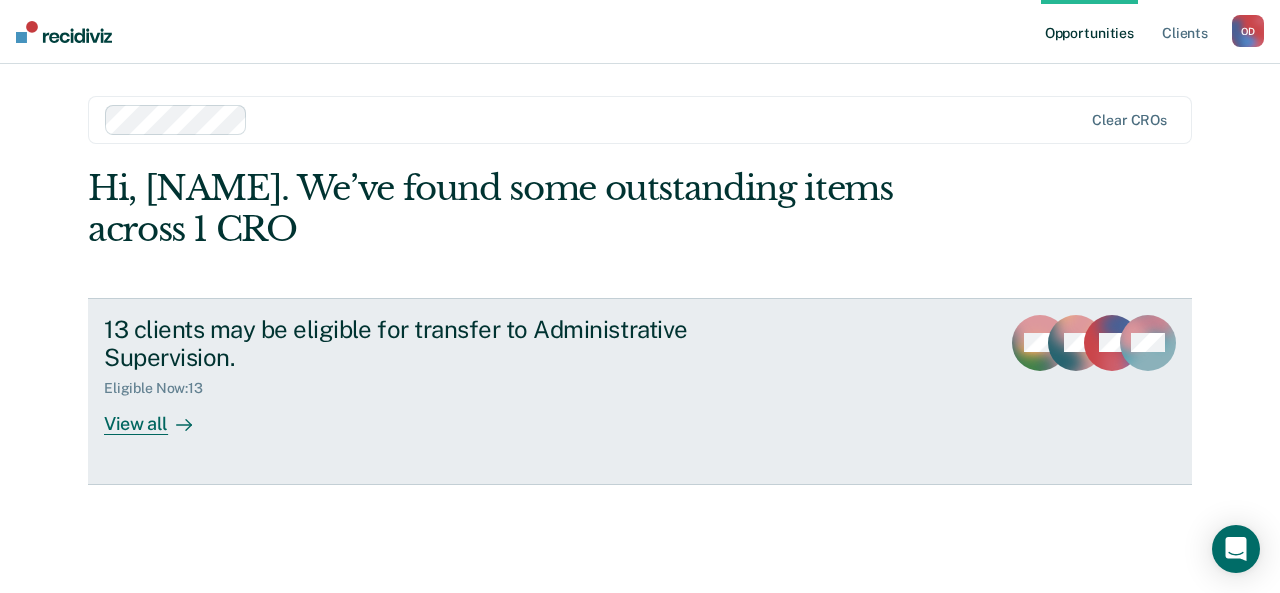 click on "View all" at bounding box center [160, 416] 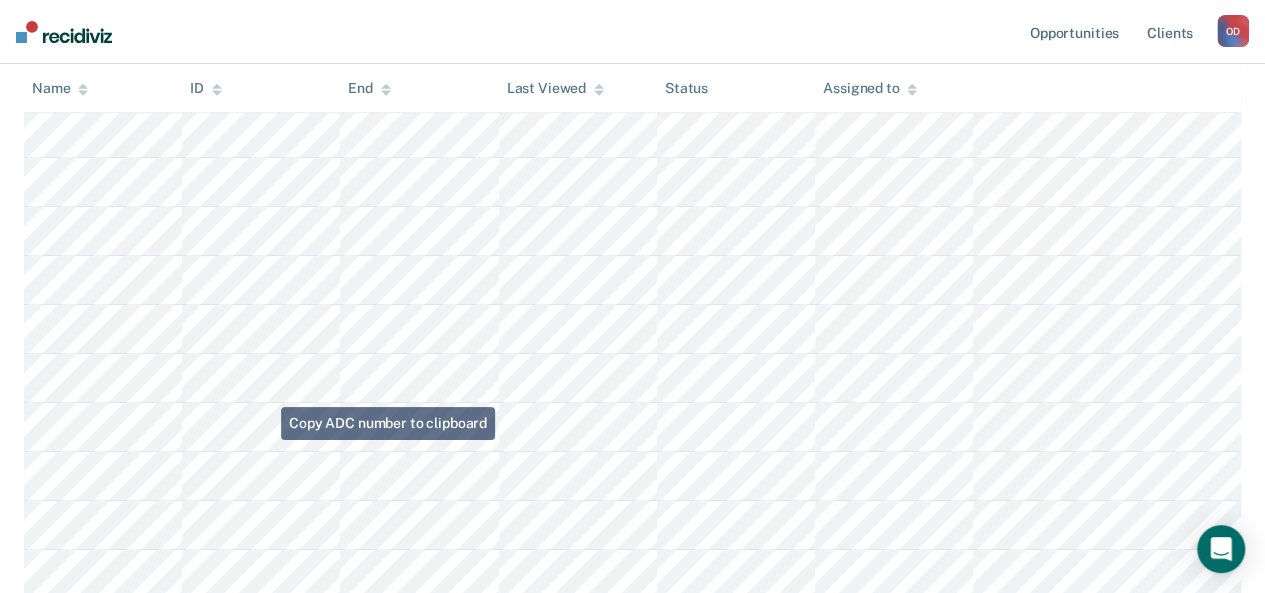 scroll, scrollTop: 500, scrollLeft: 0, axis: vertical 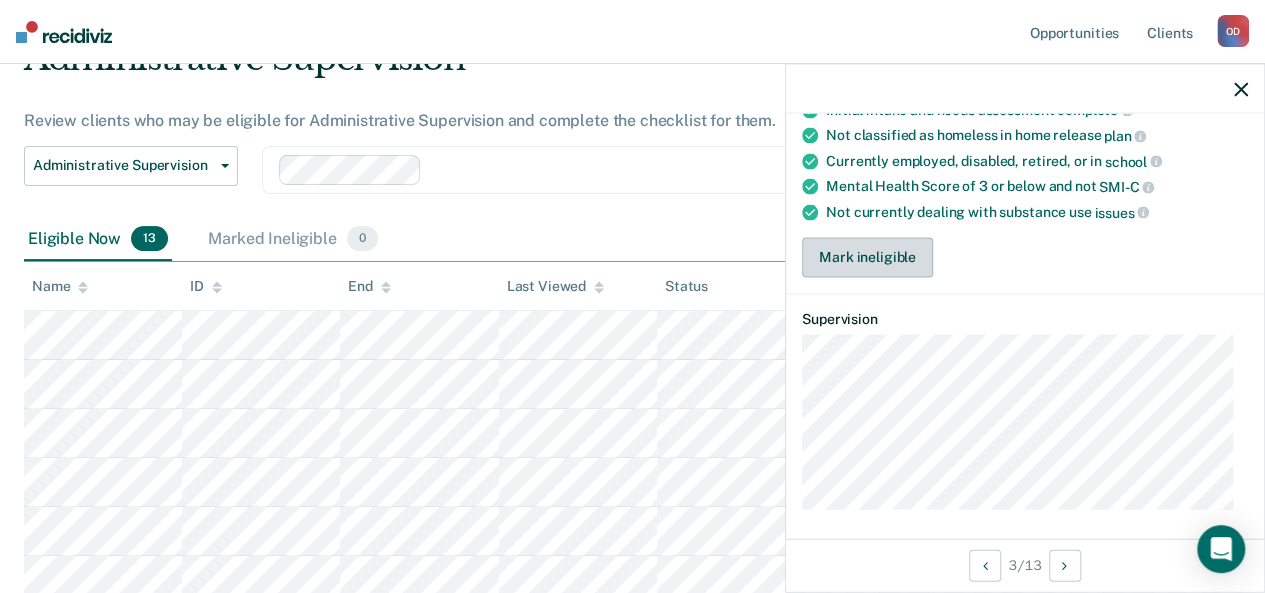 click on "Mark ineligible" at bounding box center [867, 257] 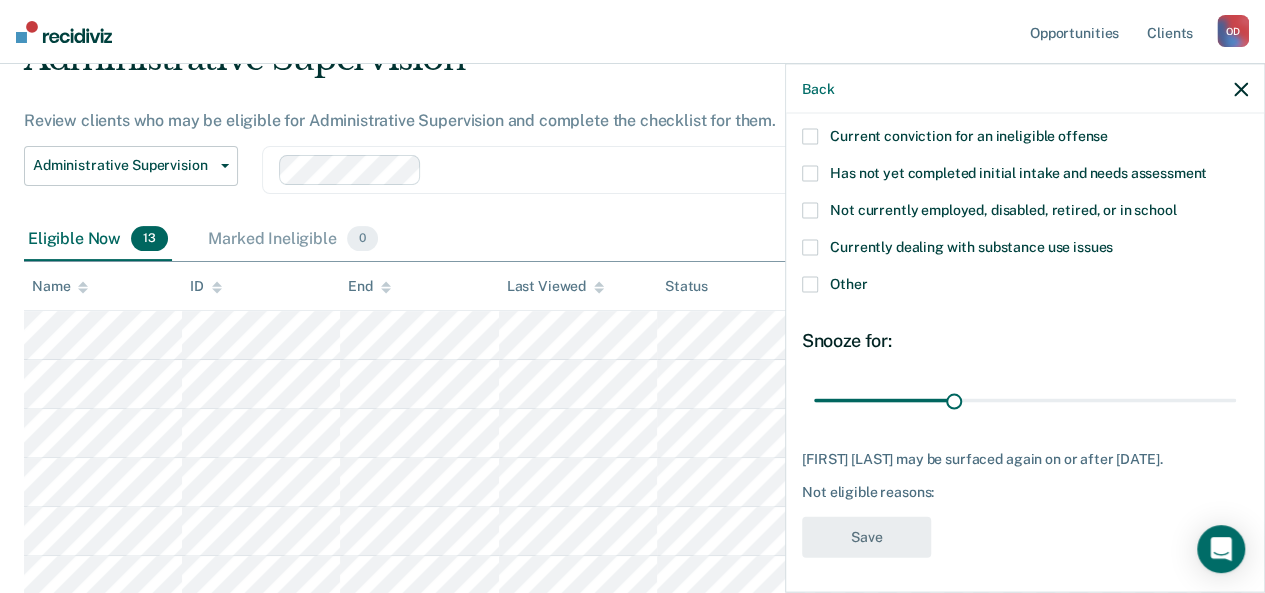 click at bounding box center [810, 211] 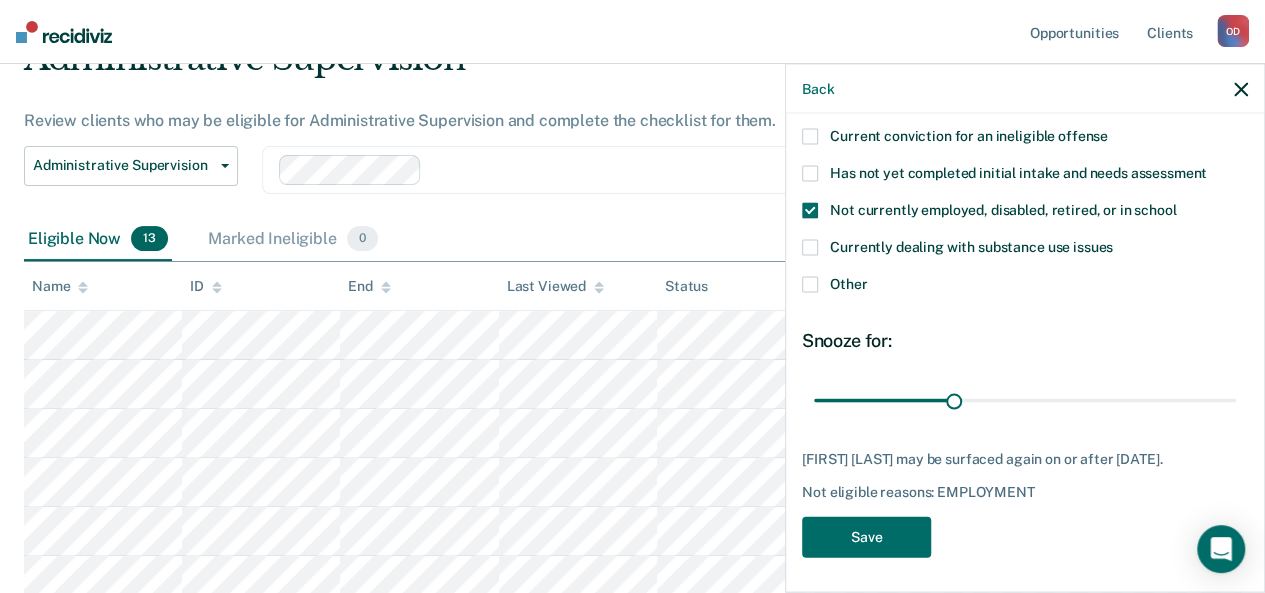 scroll, scrollTop: 200, scrollLeft: 0, axis: vertical 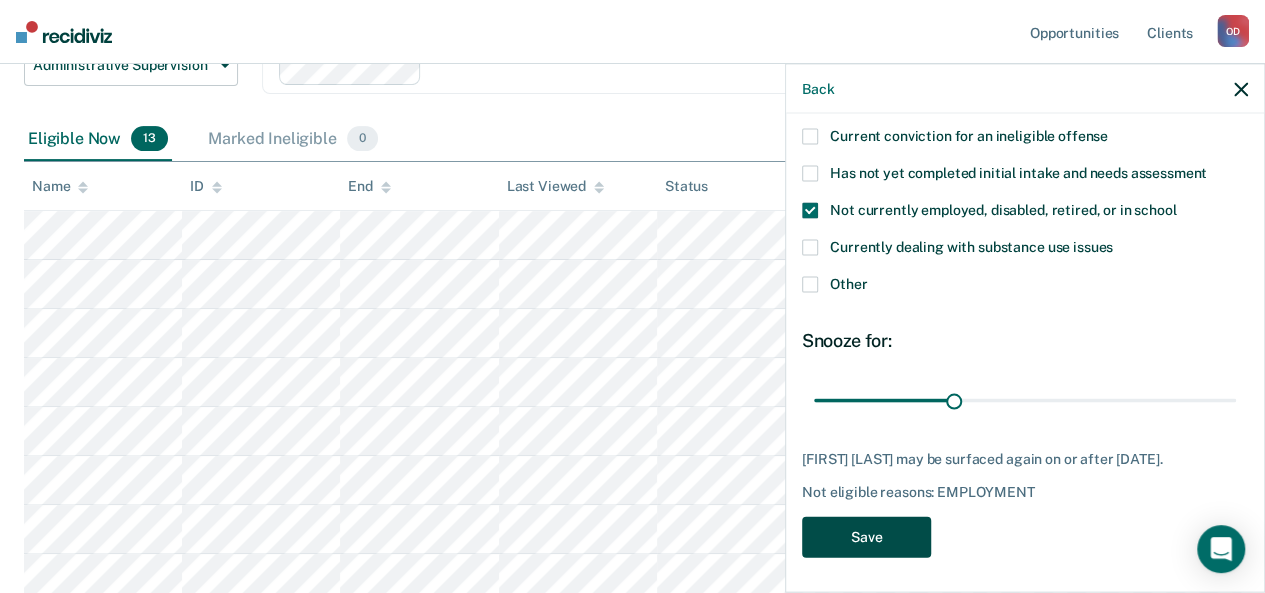 click on "Save" at bounding box center [866, 537] 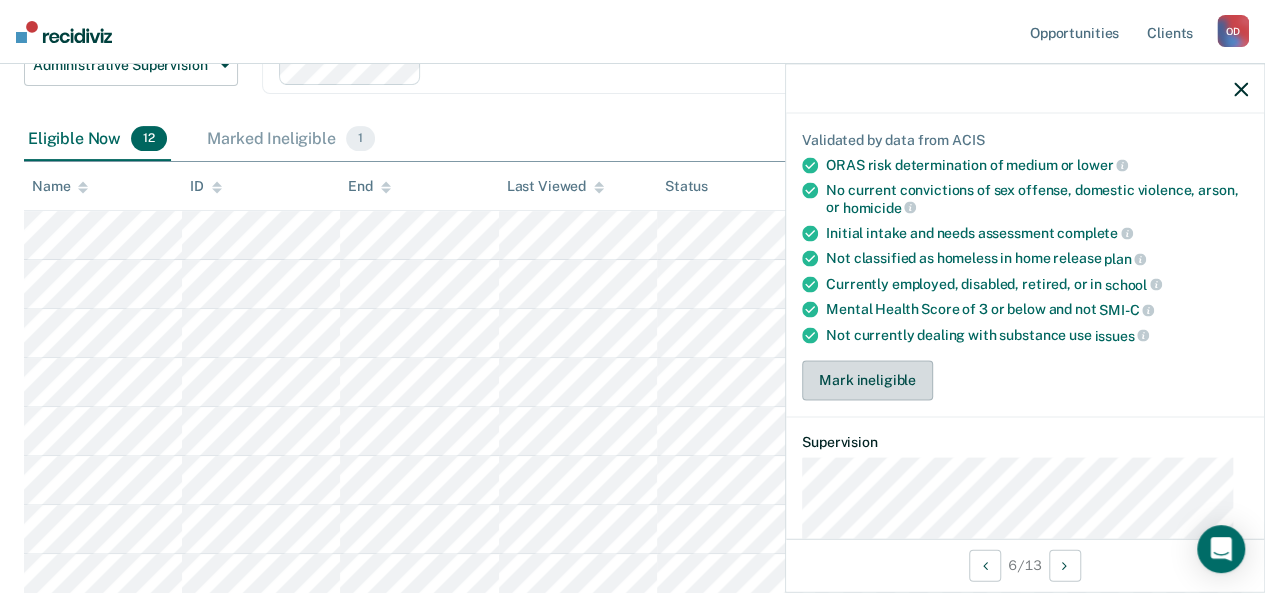 click on "Mark ineligible" at bounding box center (867, 380) 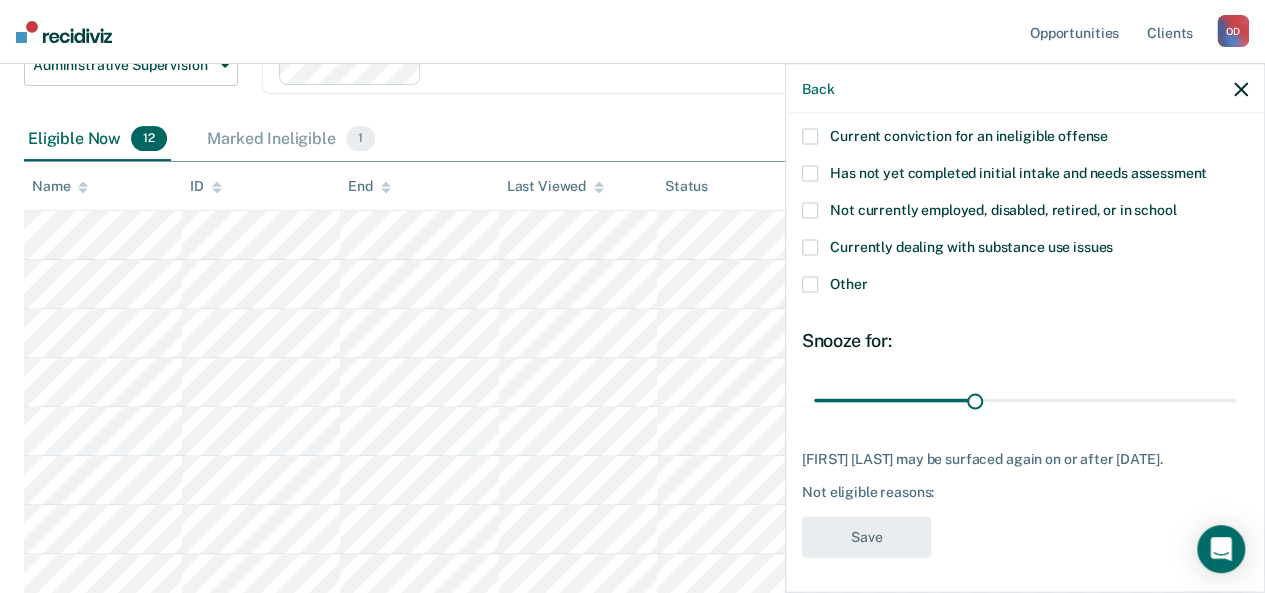 click at bounding box center [810, 285] 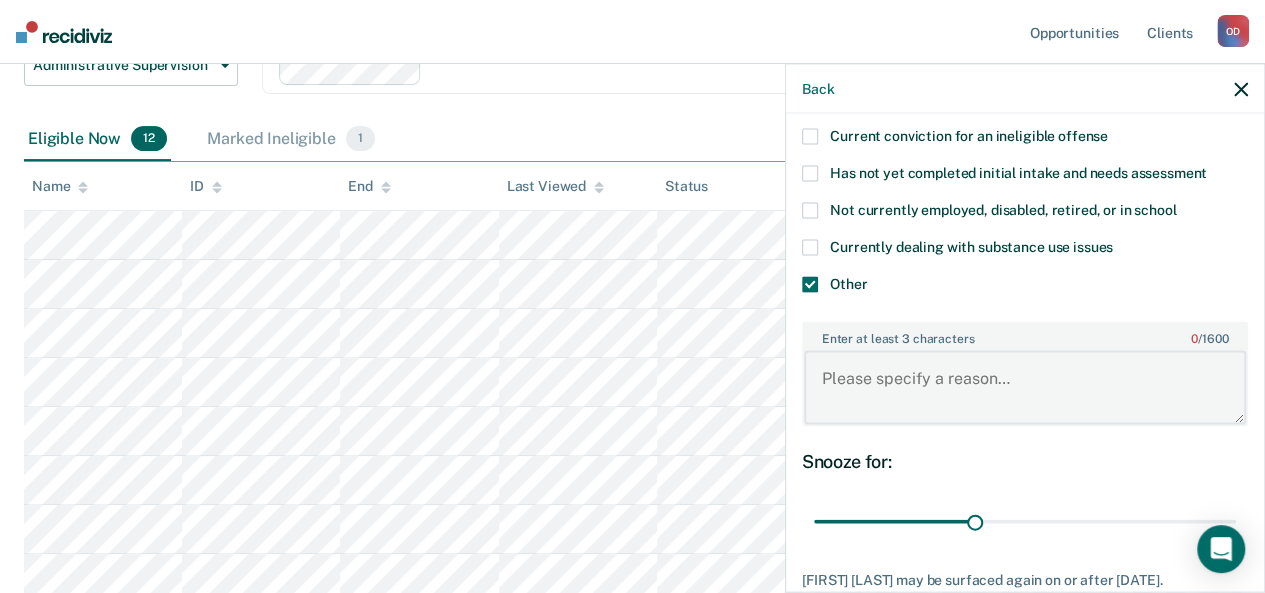click on "Enter at least 3 characters 0  /  1600" at bounding box center [1025, 387] 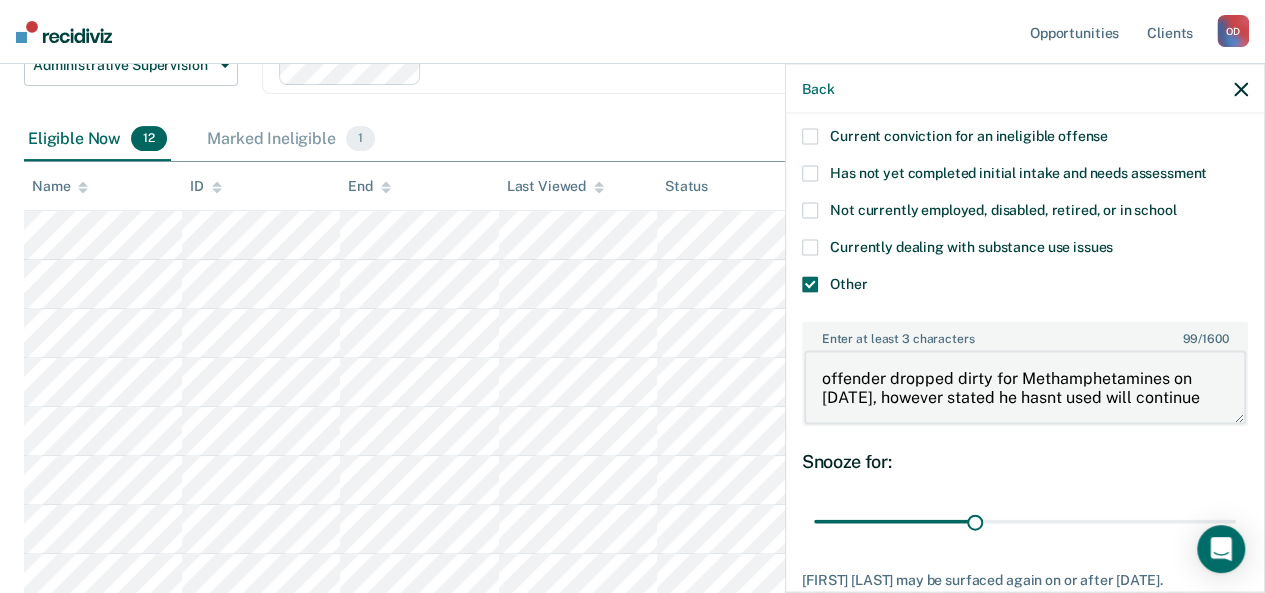 scroll, scrollTop: 2, scrollLeft: 0, axis: vertical 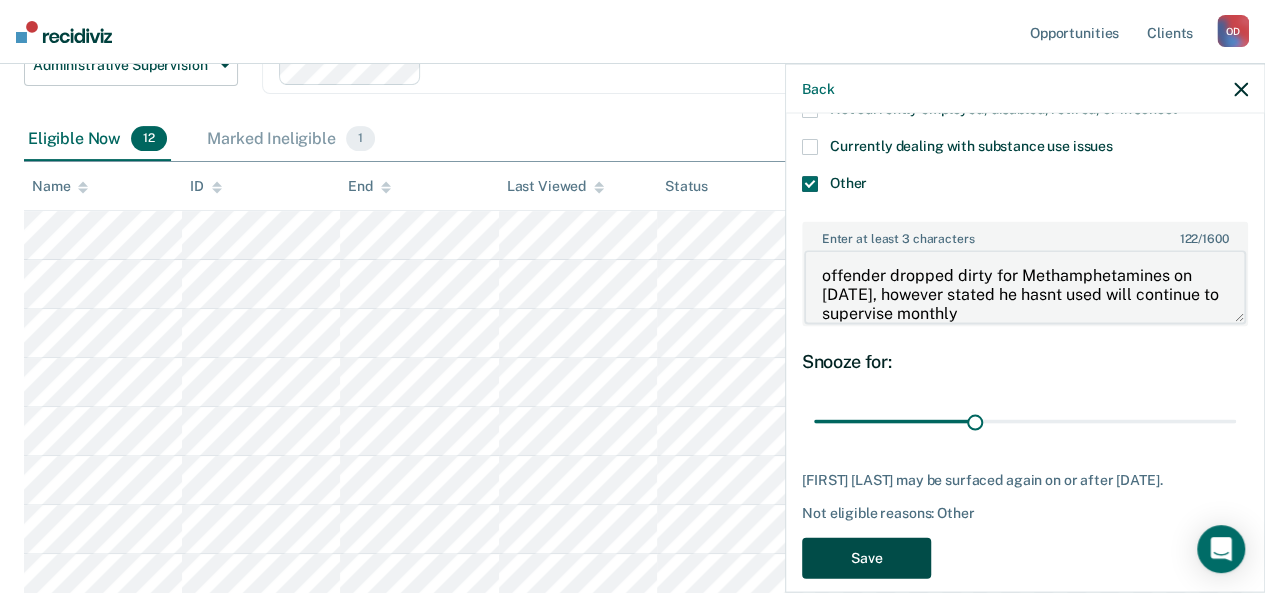 type on "offender dropped dirty for Methamphetamines on [DATE], however stated he hasnt used will continue to supervise monthly" 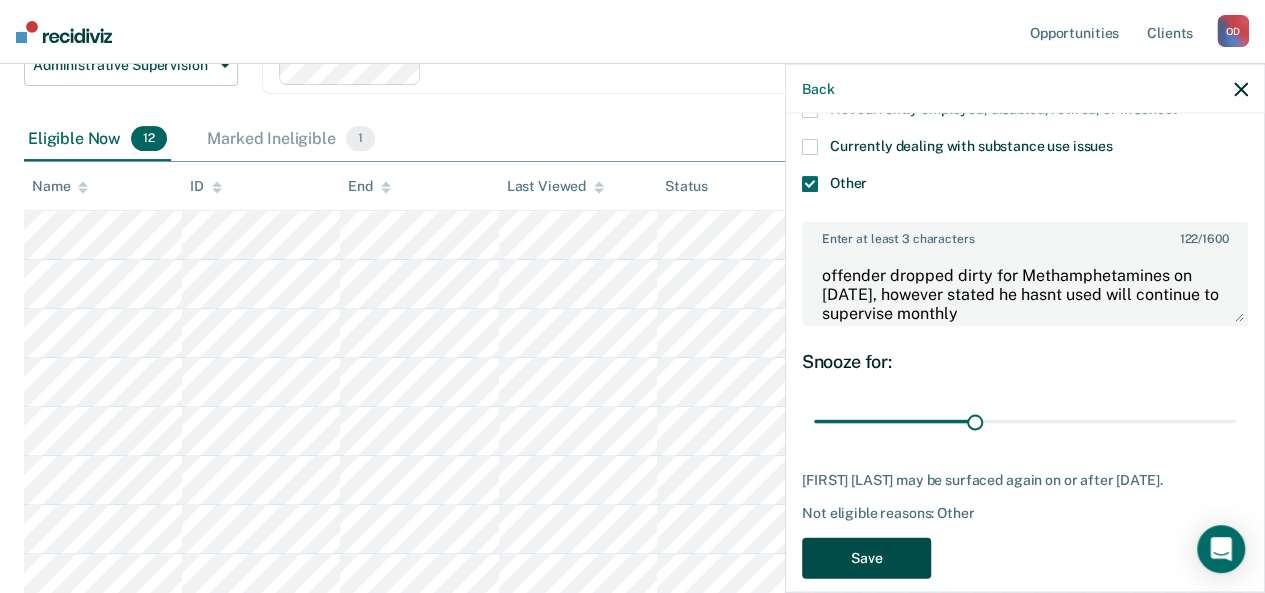 click on "Save" at bounding box center (866, 557) 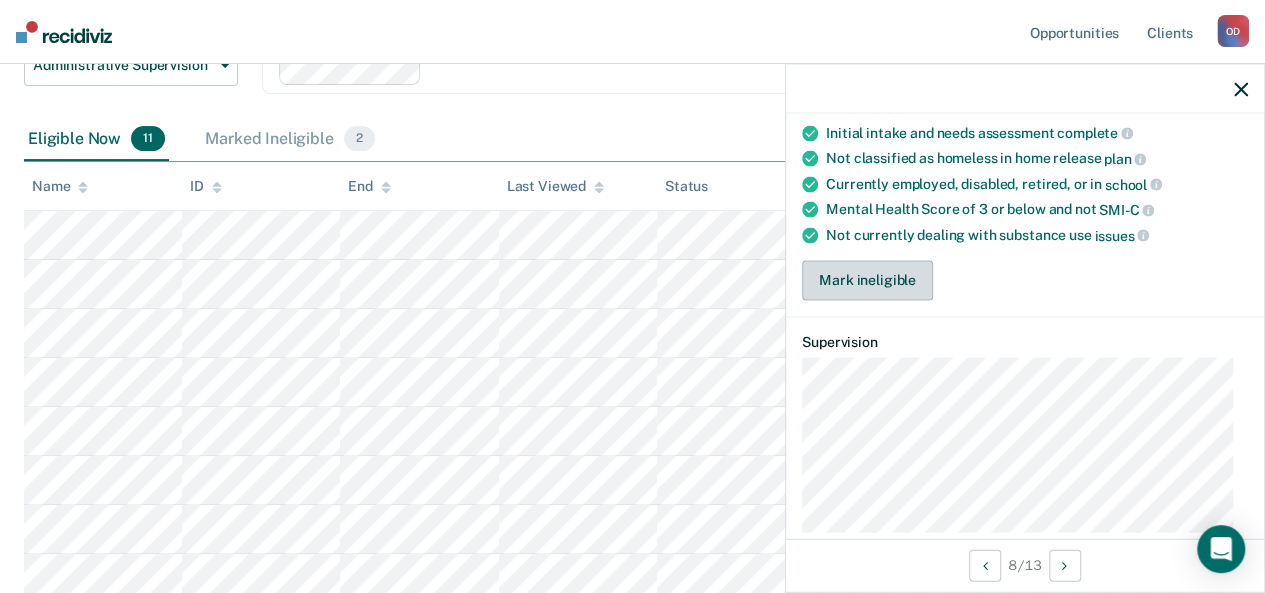 click on "Mark ineligible" at bounding box center (867, 280) 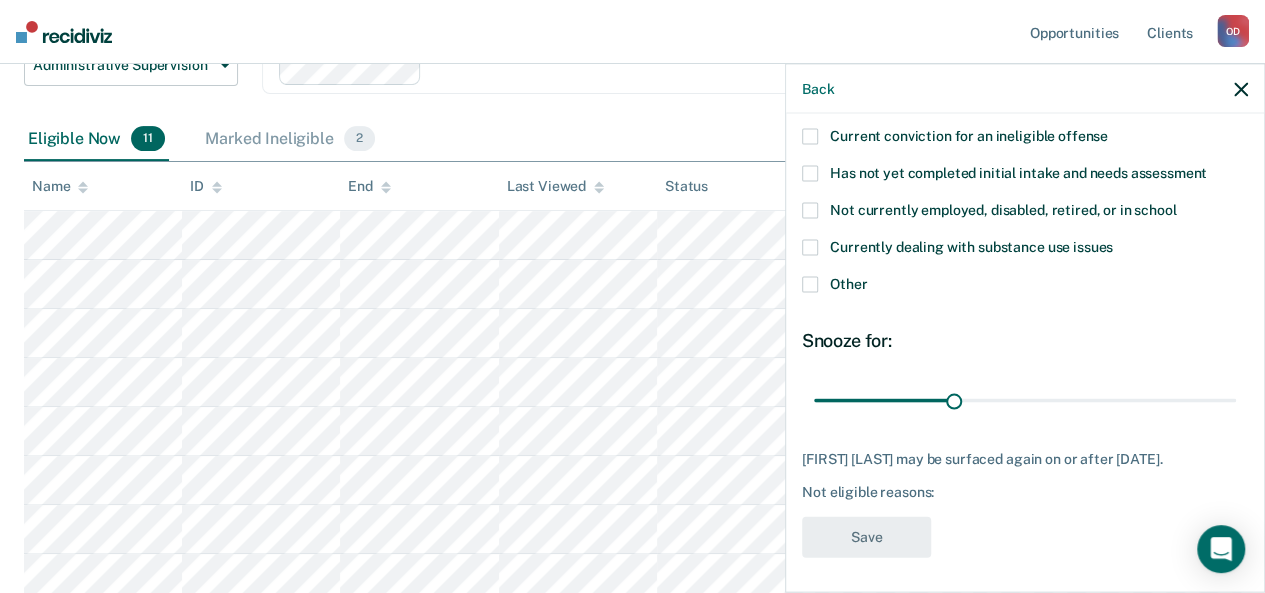 click at bounding box center (810, 285) 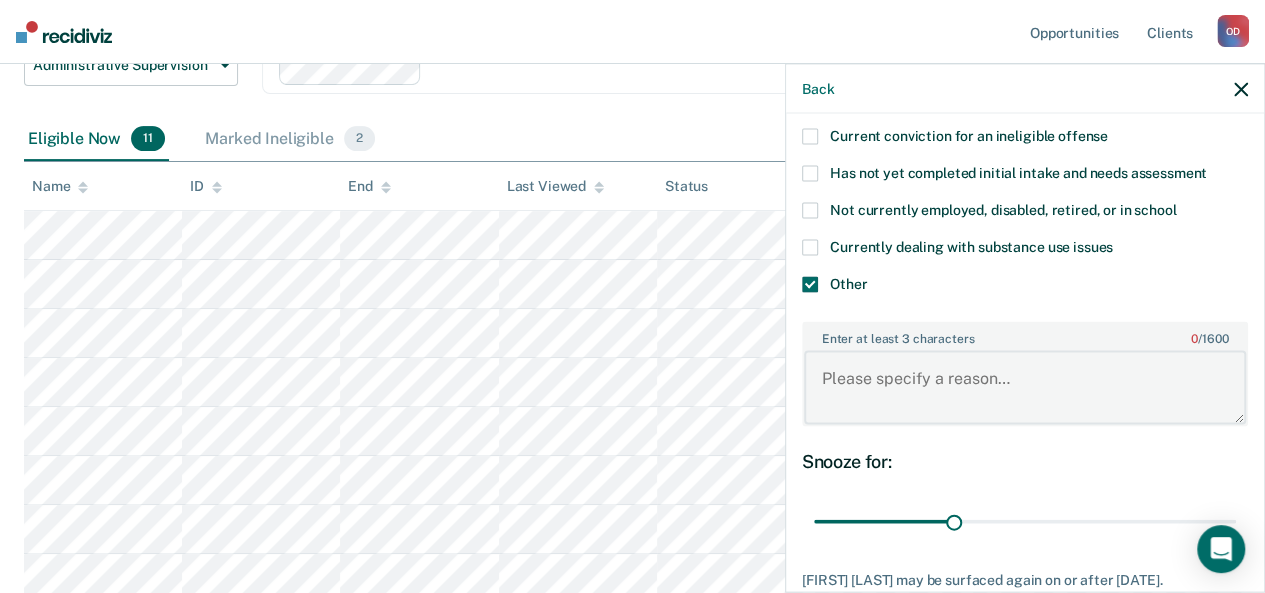 click on "Enter at least 3 characters 0  /  1600" at bounding box center (1025, 387) 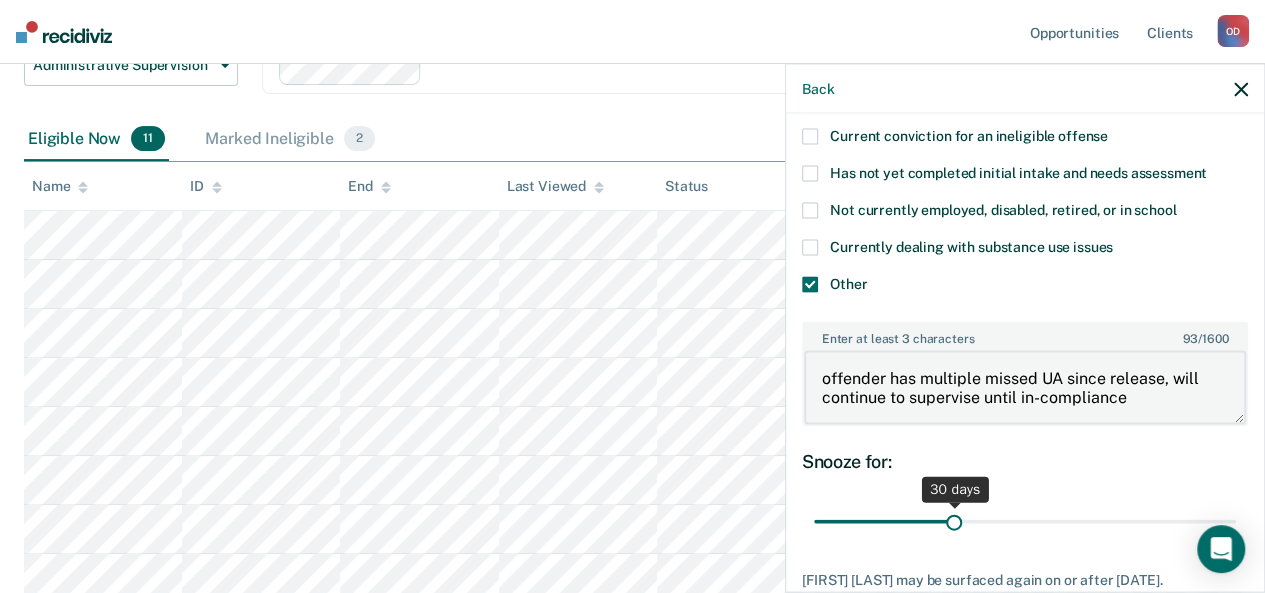 type on "offender has multiple missed UA since release, will continue to supervise until in-compliance" 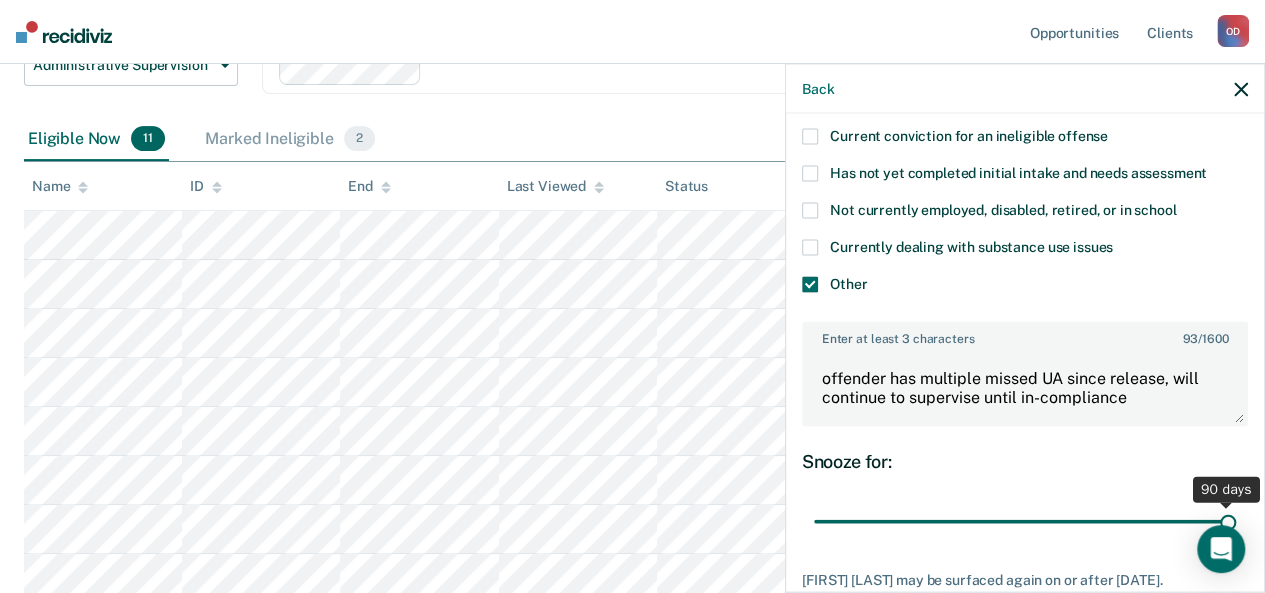 drag, startPoint x: 947, startPoint y: 517, endPoint x: 1223, endPoint y: 502, distance: 276.40732 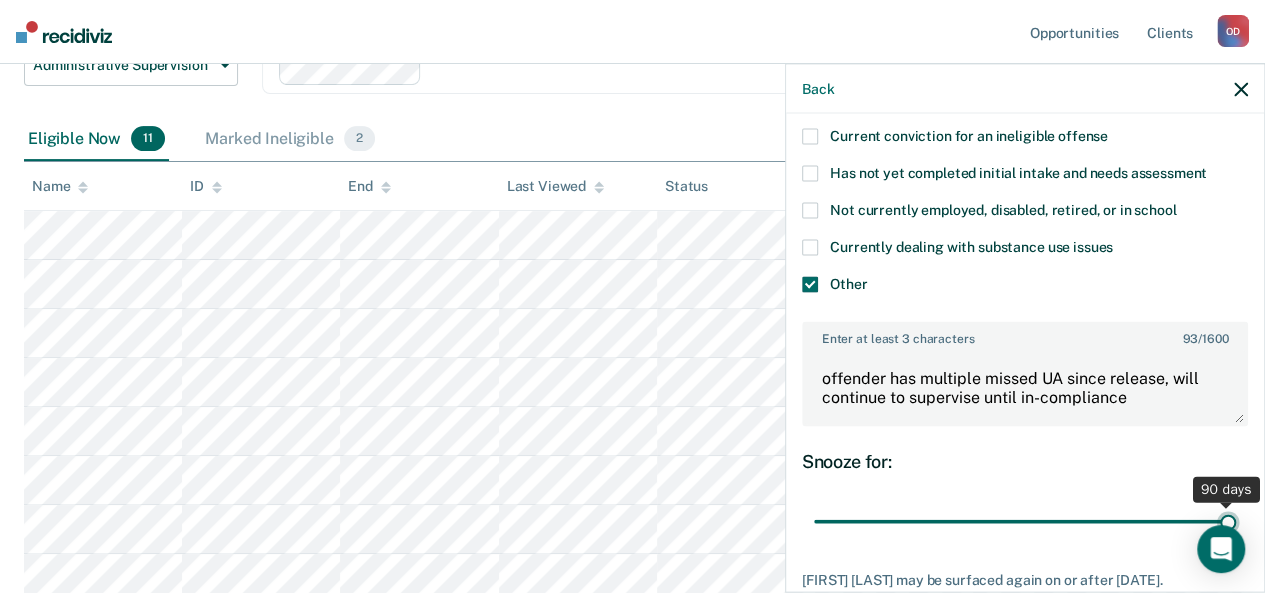 type on "90" 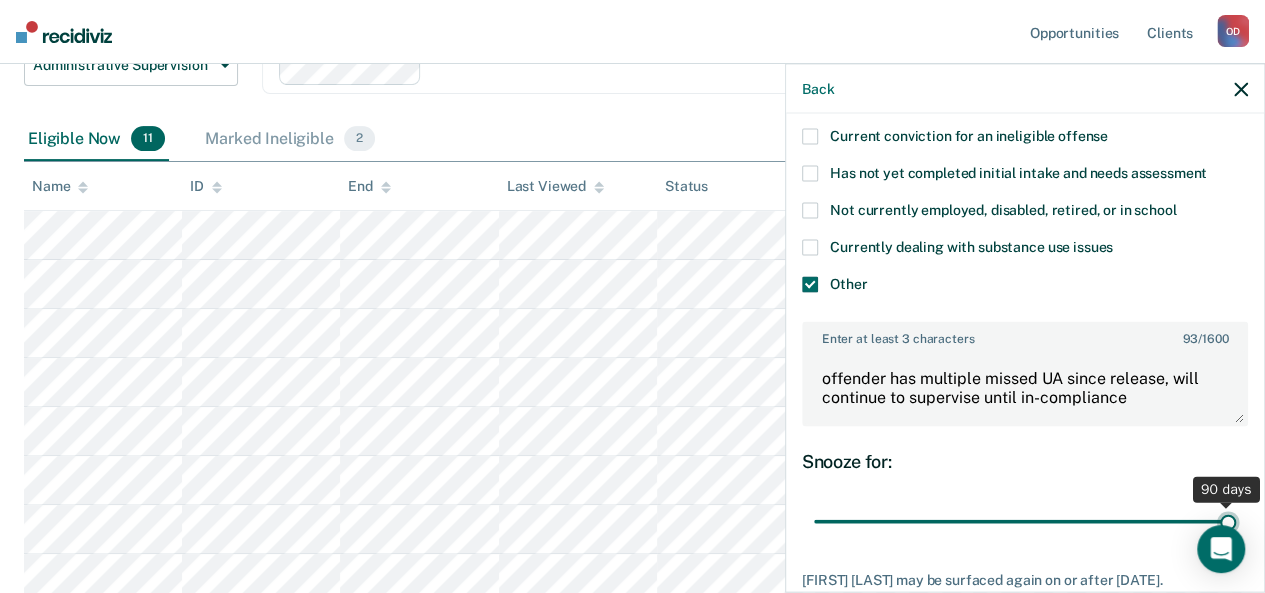 click at bounding box center (1025, 521) 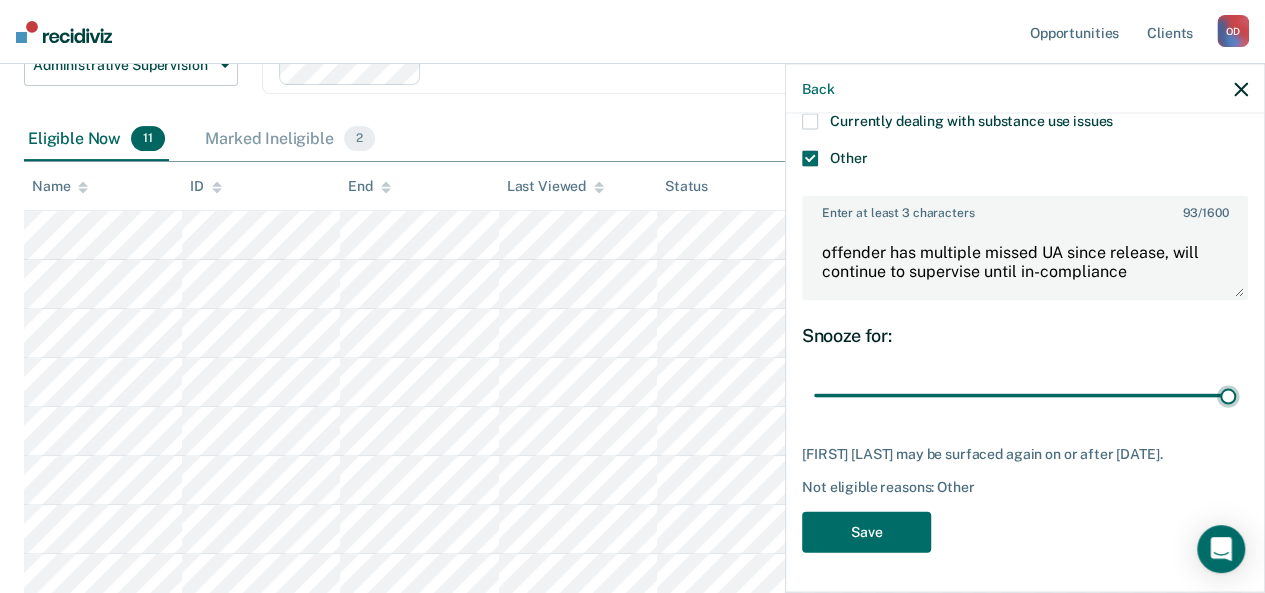 scroll, scrollTop: 292, scrollLeft: 0, axis: vertical 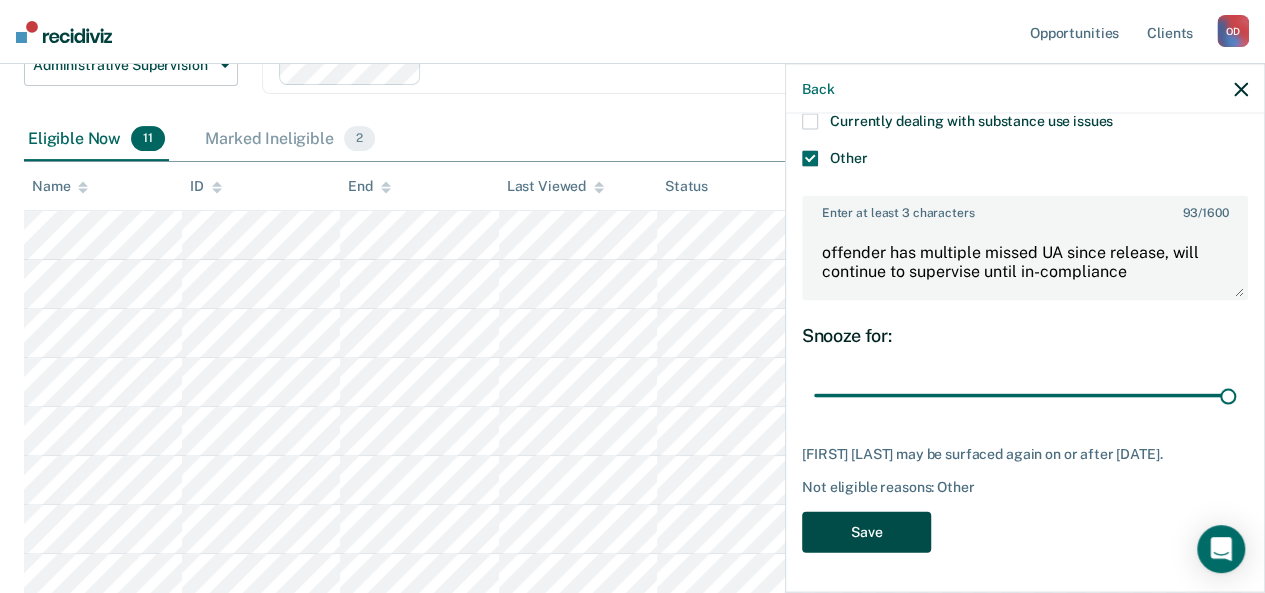 click on "Save" at bounding box center (866, 531) 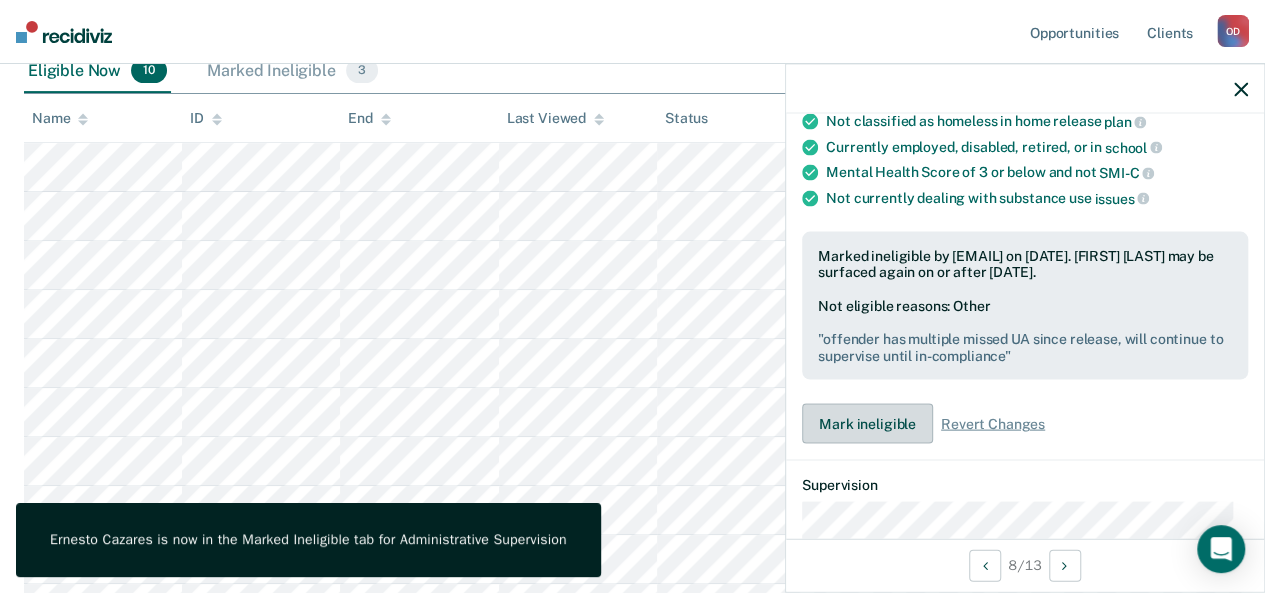 scroll, scrollTop: 300, scrollLeft: 0, axis: vertical 